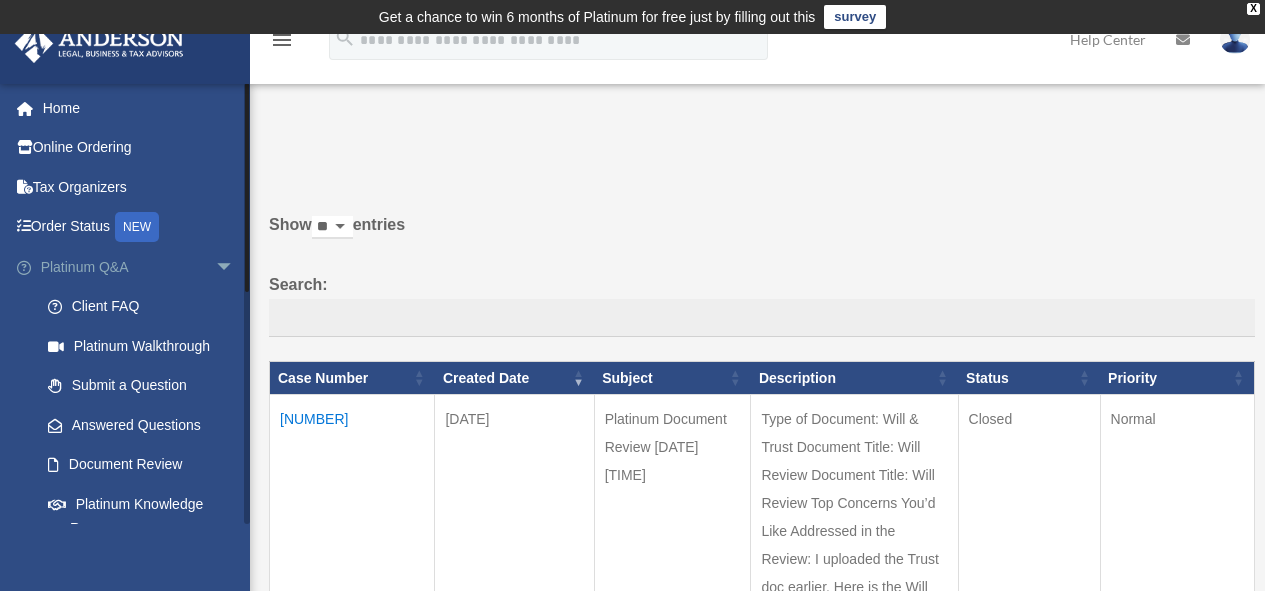 scroll, scrollTop: 0, scrollLeft: 0, axis: both 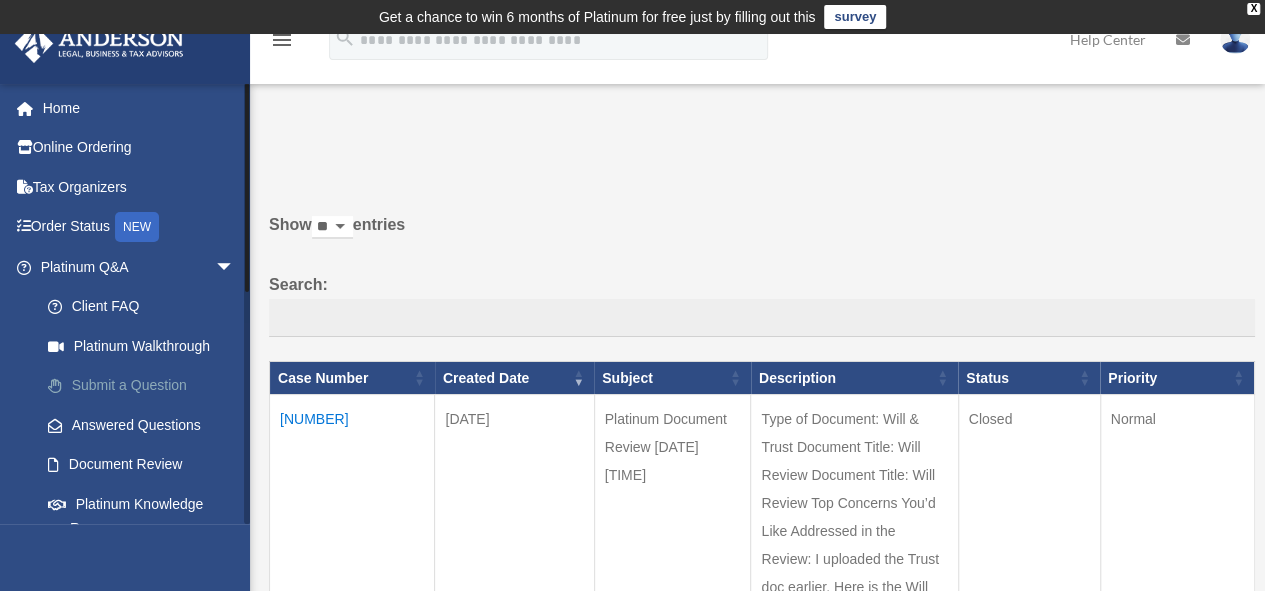 click on "Submit a Question" at bounding box center (146, 386) 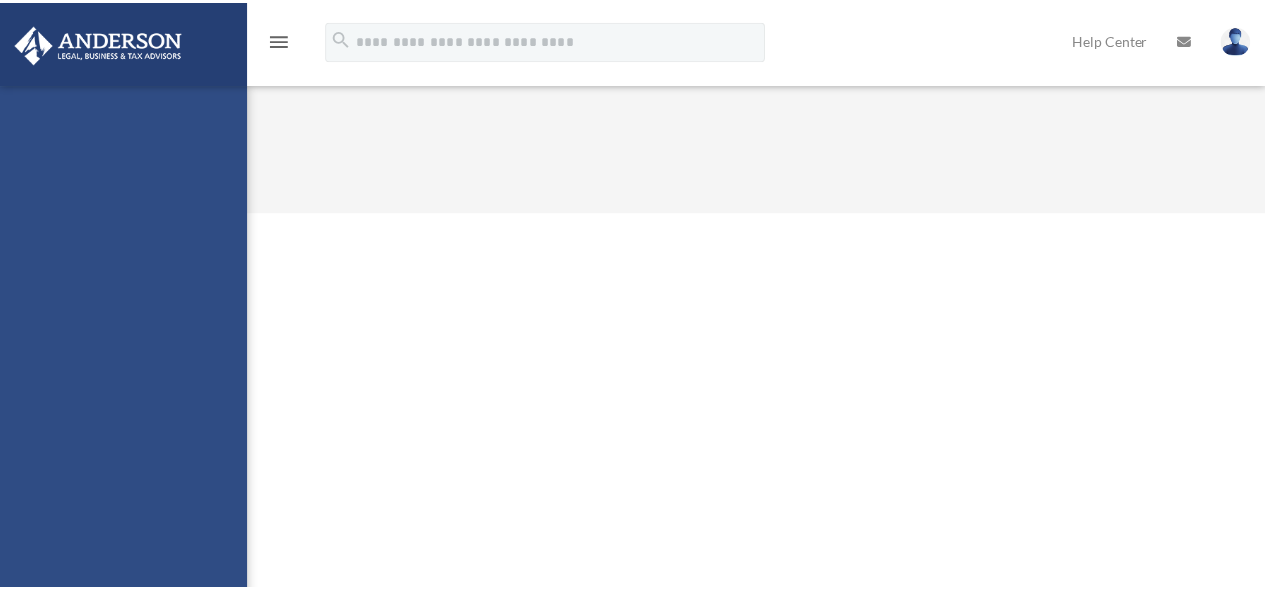scroll, scrollTop: 0, scrollLeft: 0, axis: both 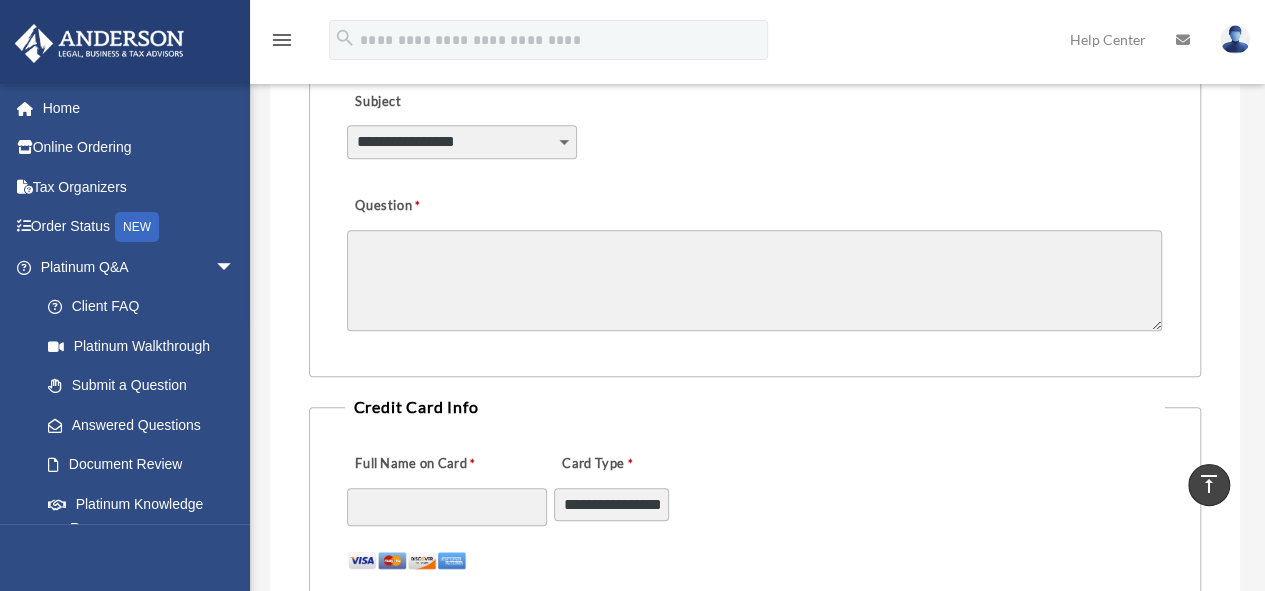 click on "**********" at bounding box center (462, 142) 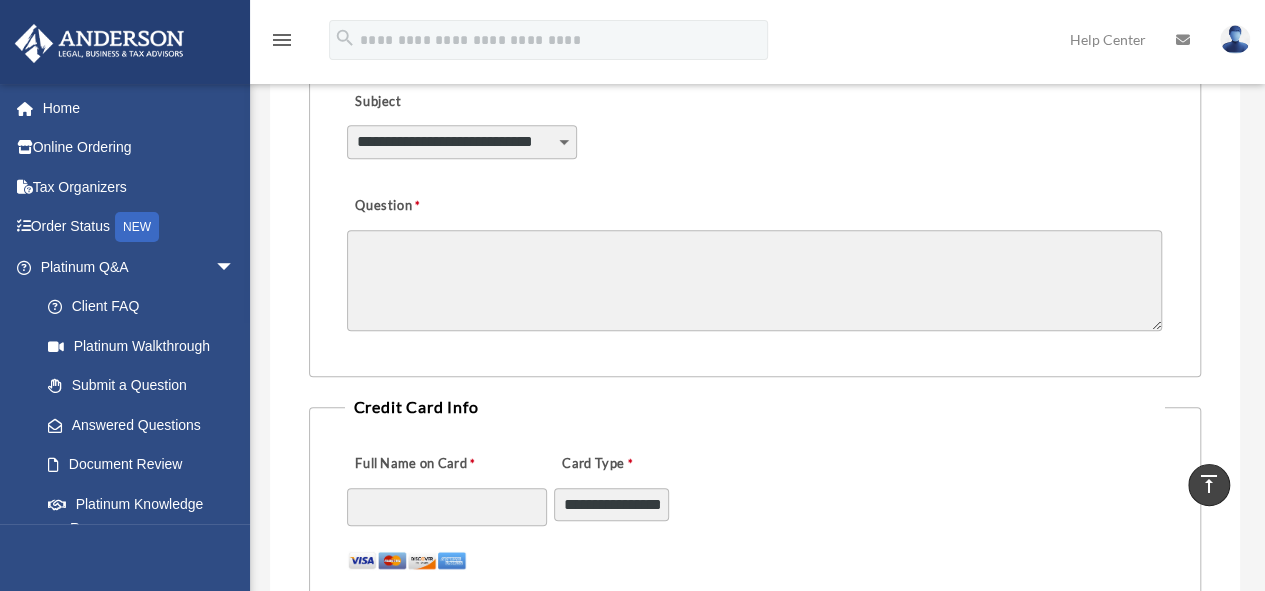 click on "**********" at bounding box center [462, 142] 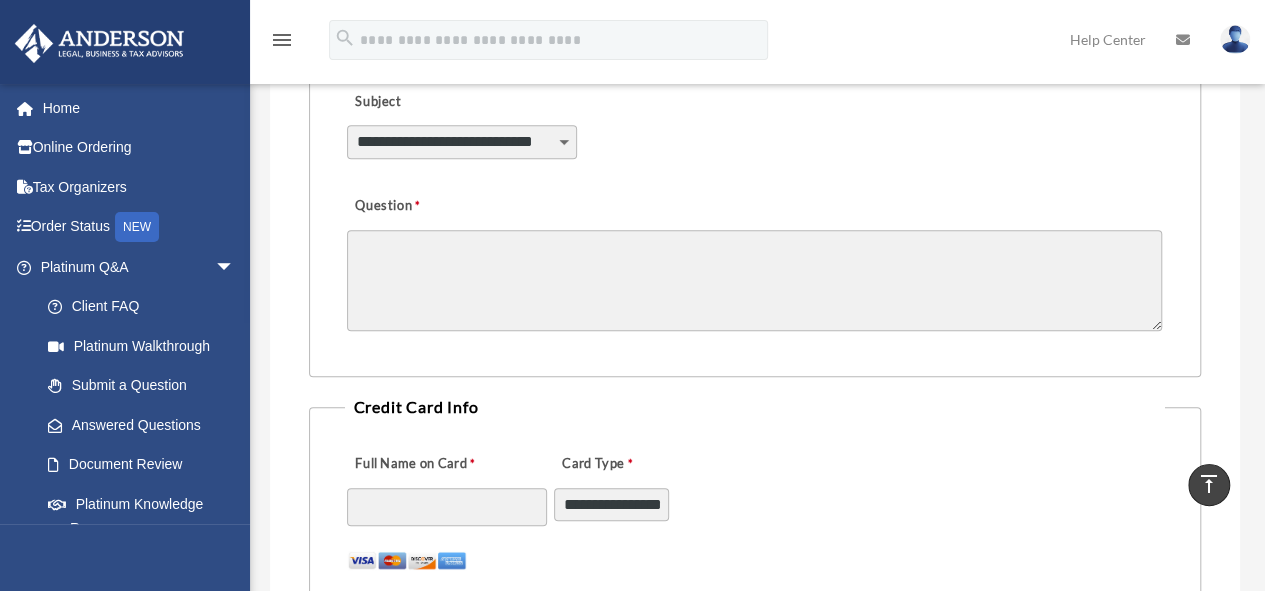 click on "Question" at bounding box center (754, 280) 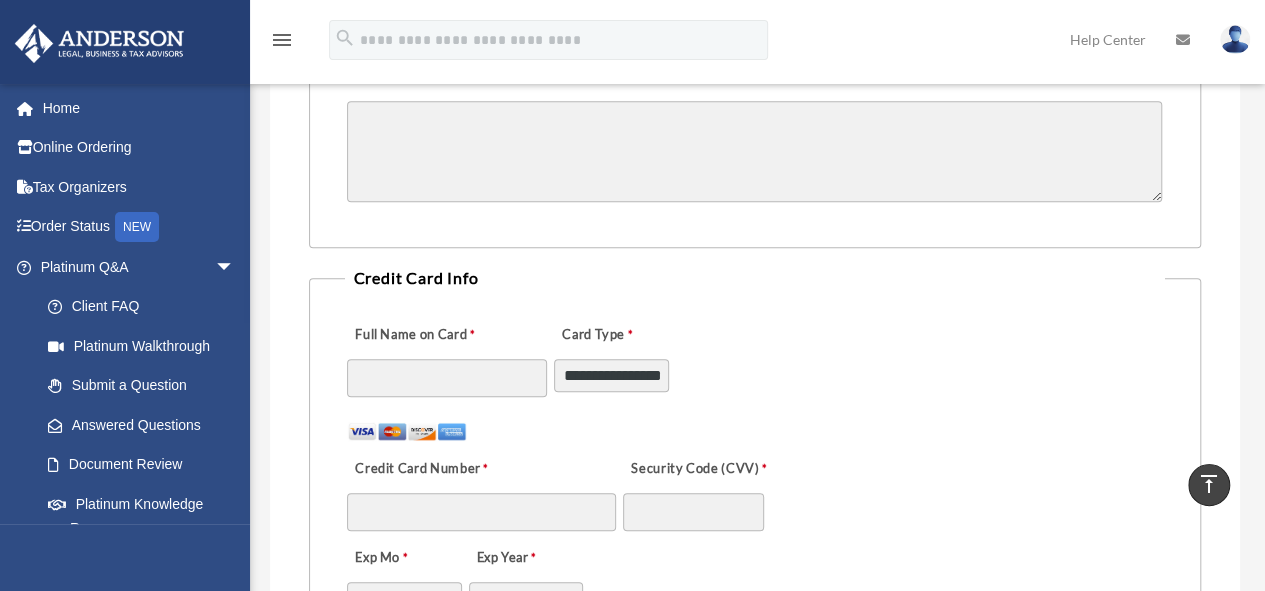 scroll, scrollTop: 700, scrollLeft: 0, axis: vertical 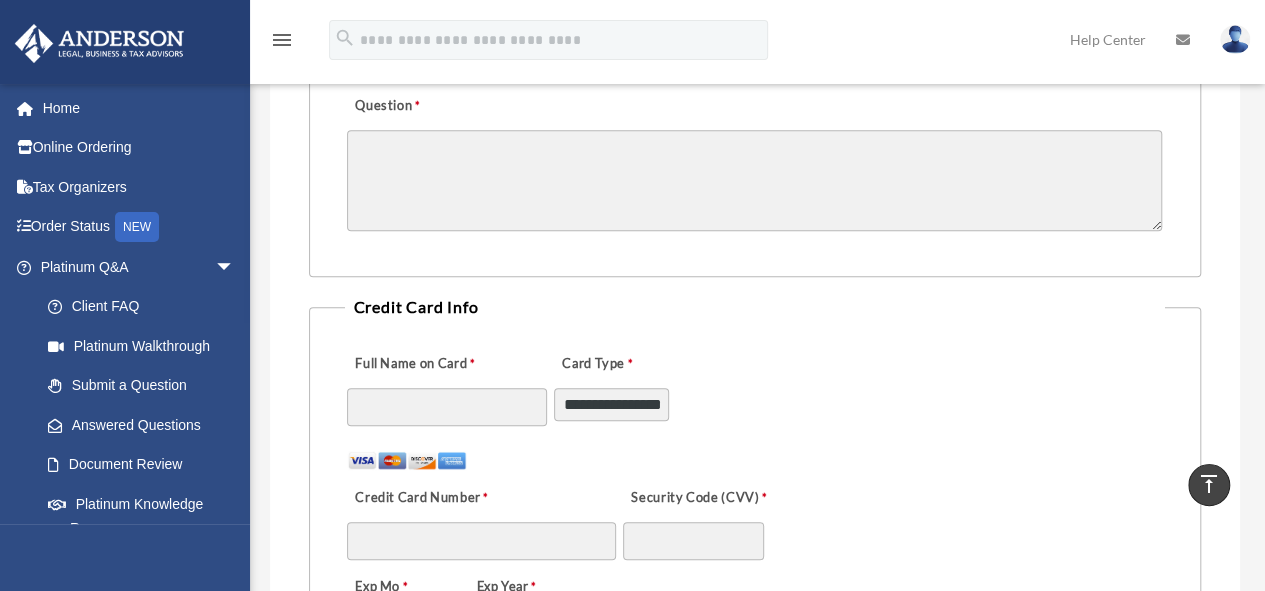 paste on "**********" 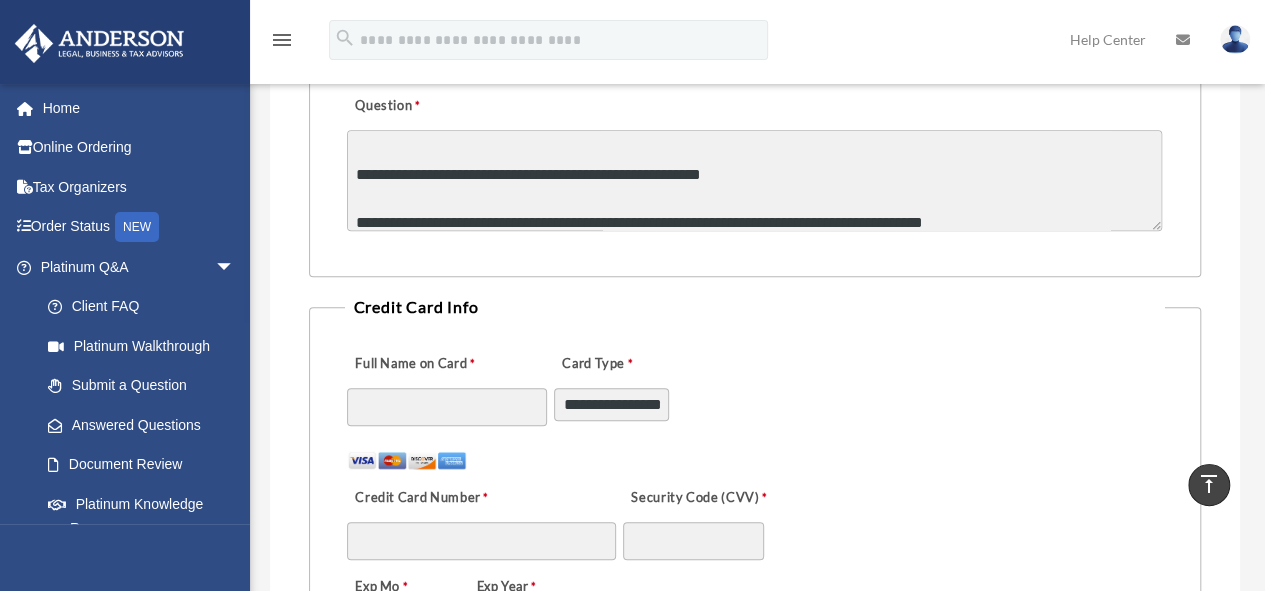 scroll, scrollTop: 800, scrollLeft: 0, axis: vertical 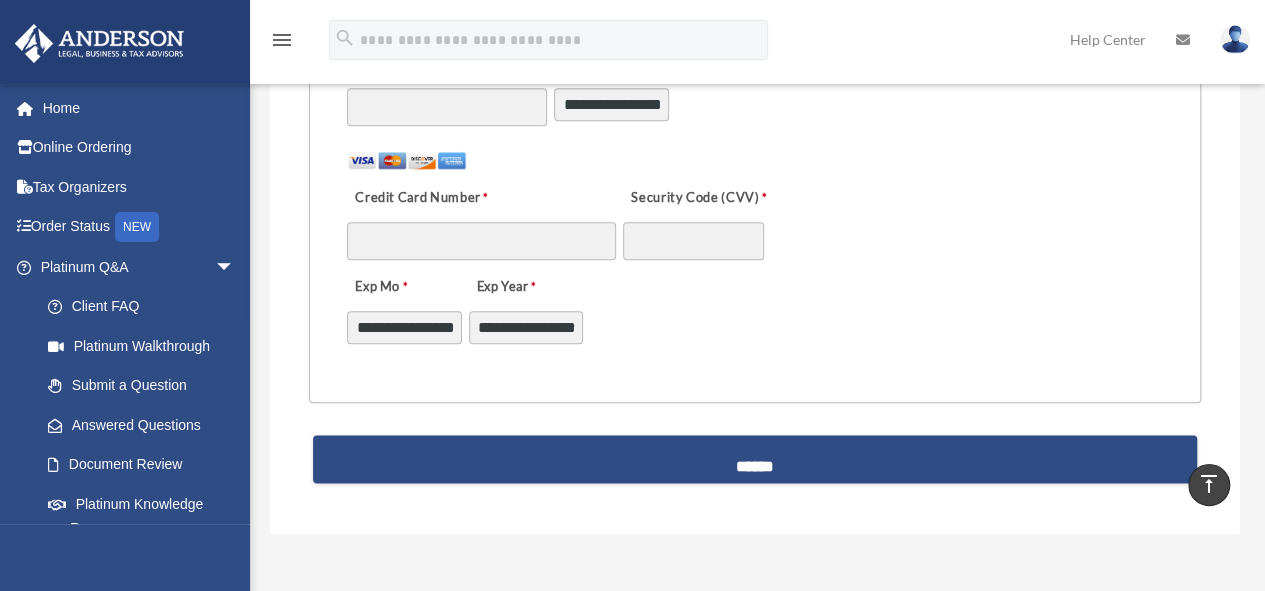 type on "**********" 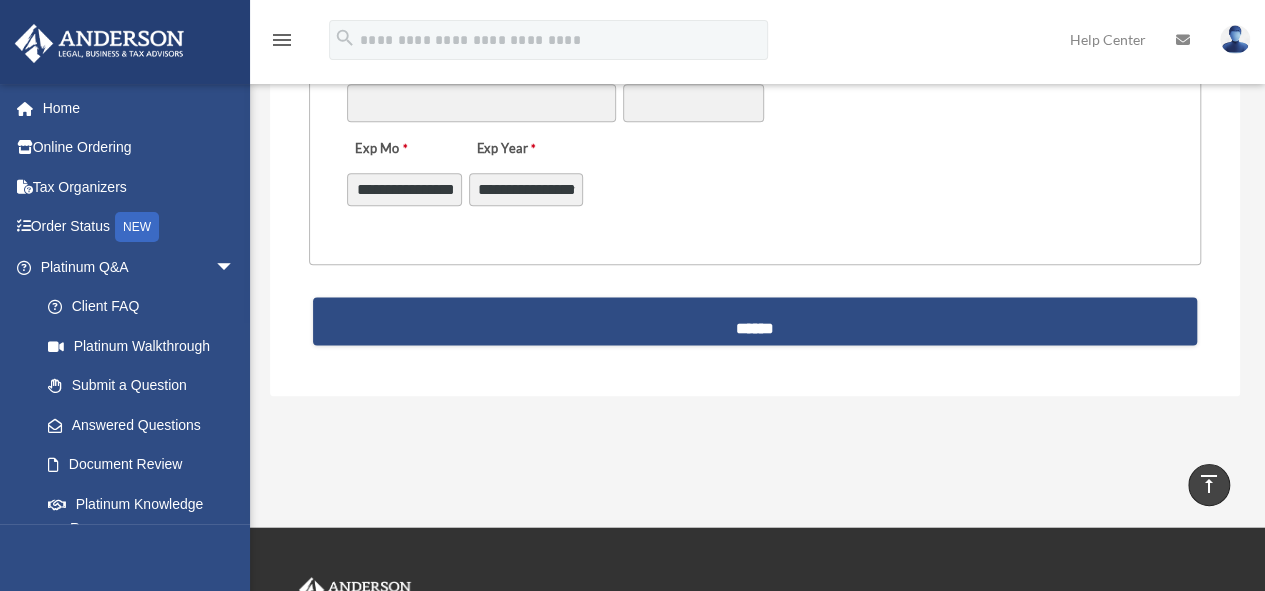 click on "**********" at bounding box center (755, 60) 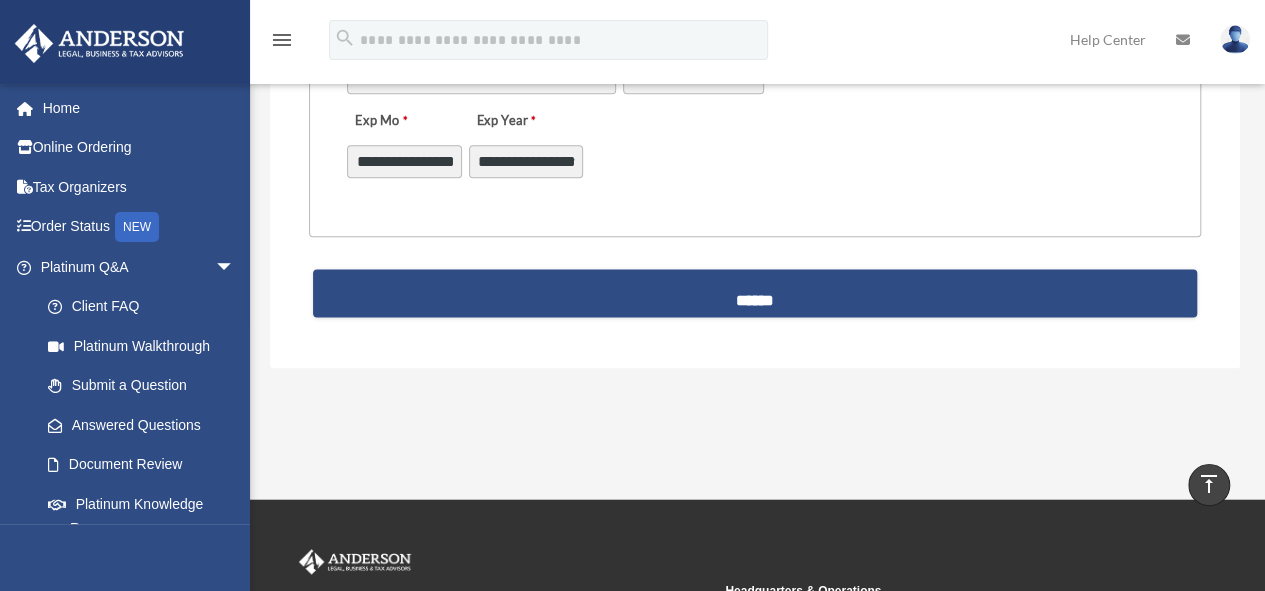 scroll, scrollTop: 1238, scrollLeft: 0, axis: vertical 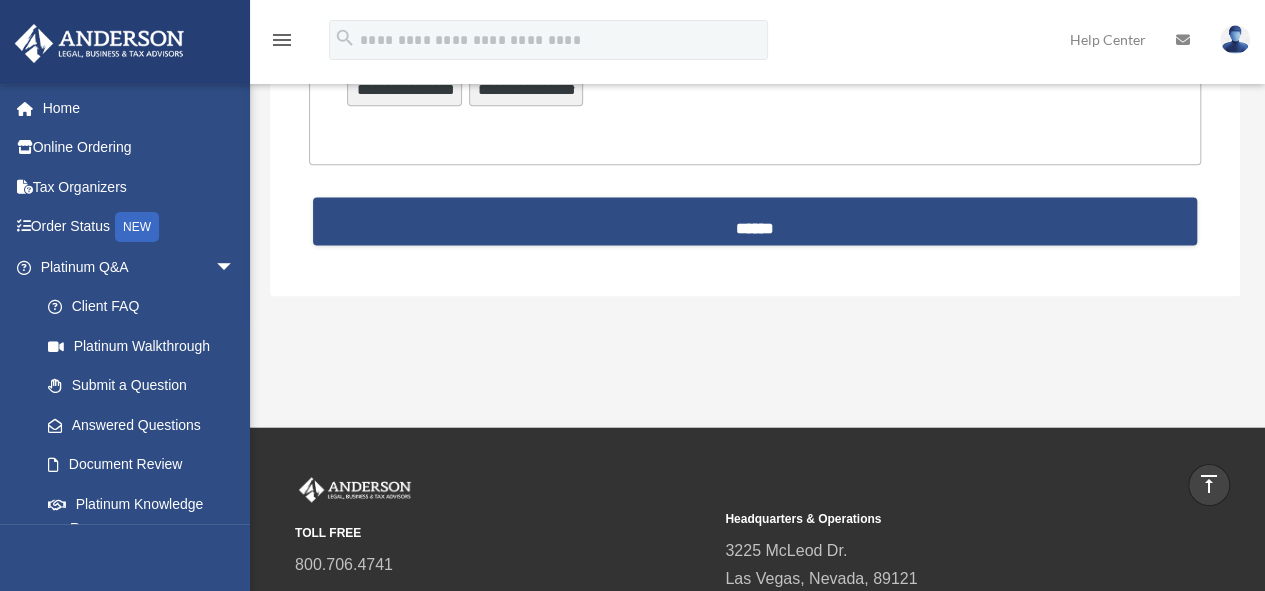 click on "**********" at bounding box center [404, 90] 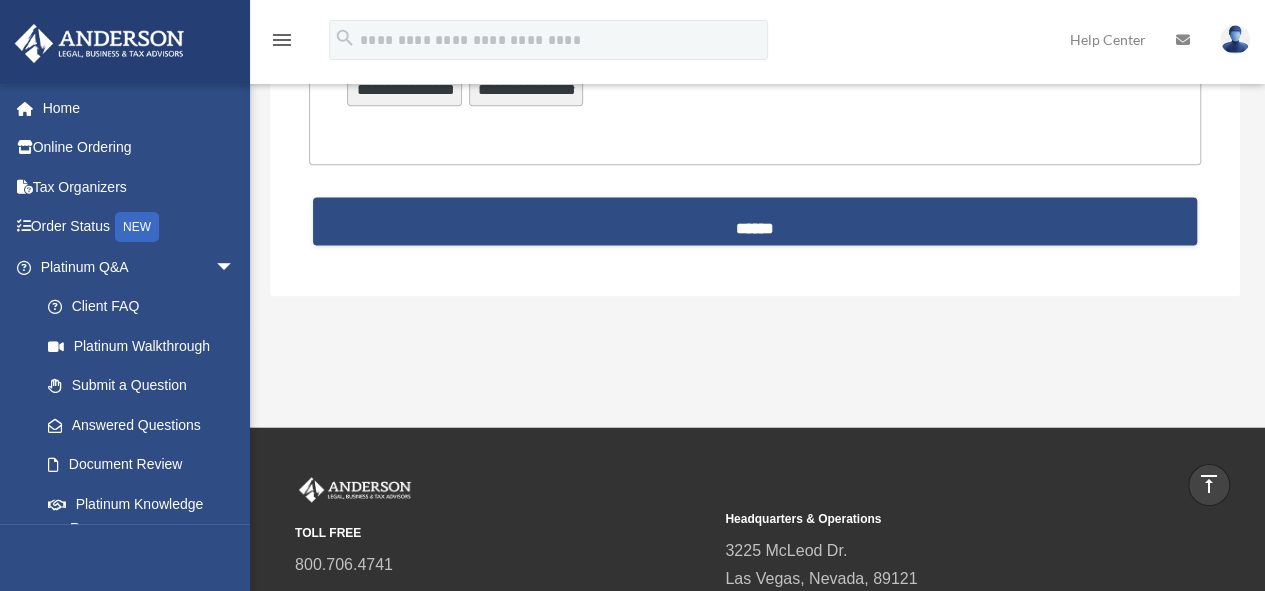 click on "**********" at bounding box center (404, 100) 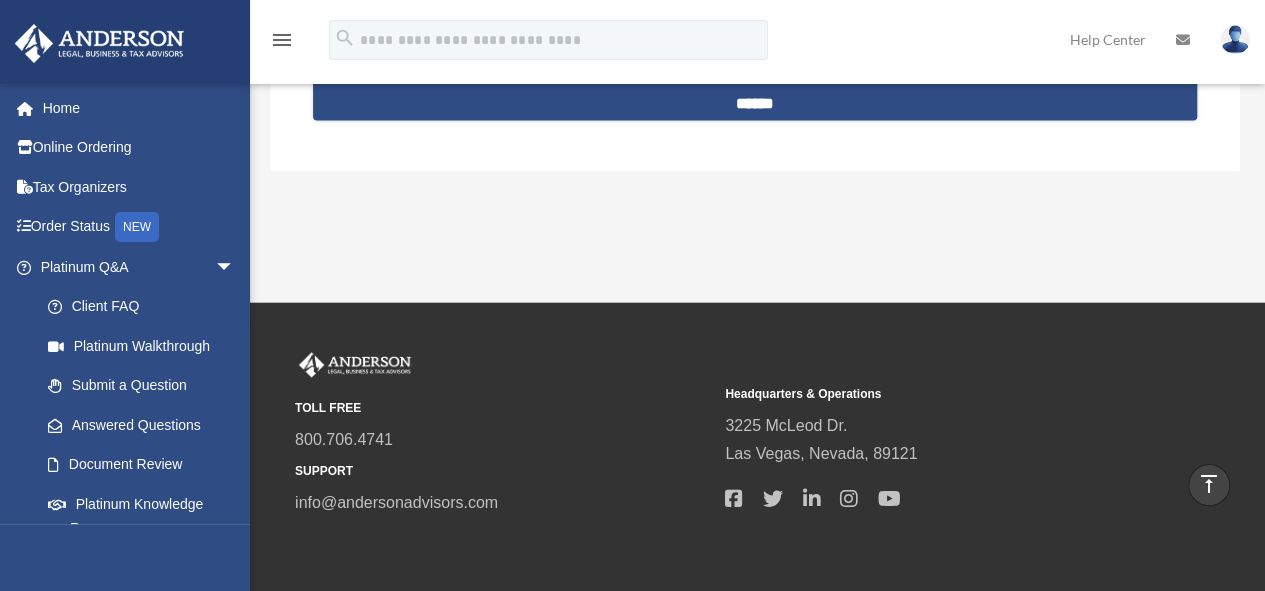 scroll, scrollTop: 1338, scrollLeft: 0, axis: vertical 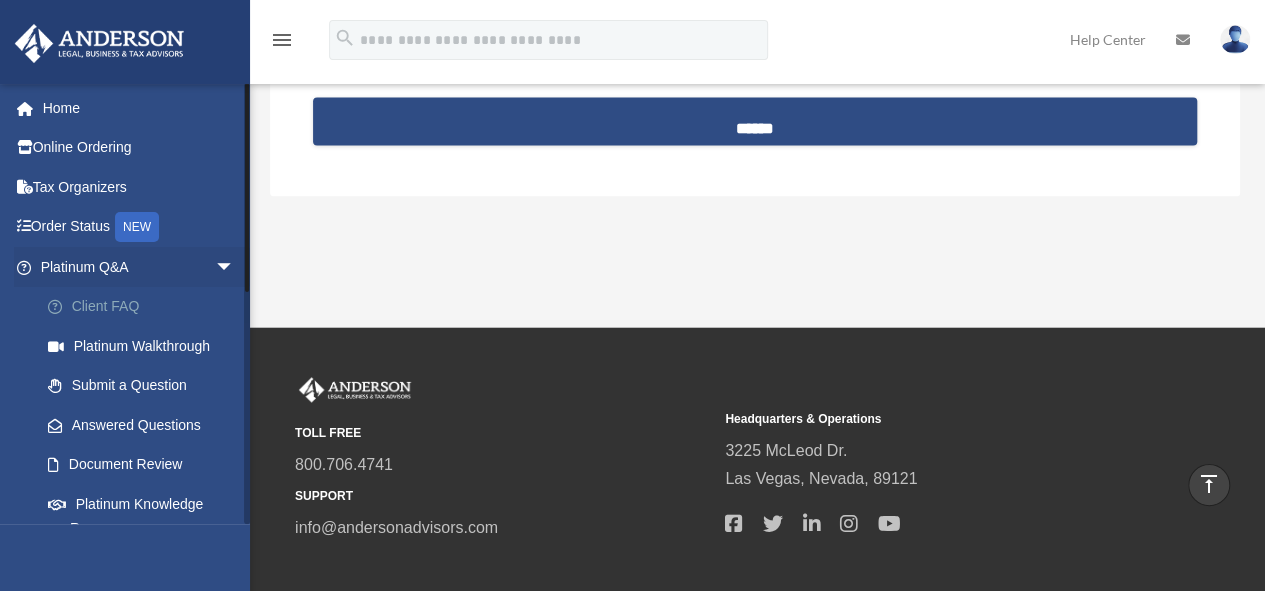 click on "Client FAQ" at bounding box center [146, 307] 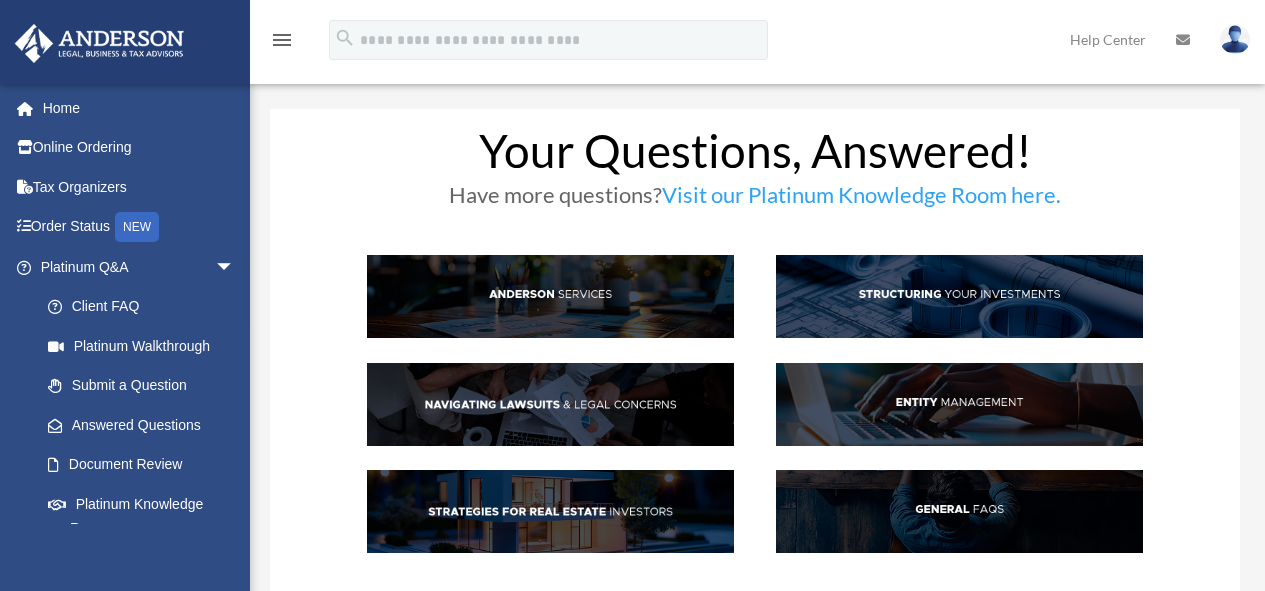 scroll, scrollTop: 0, scrollLeft: 0, axis: both 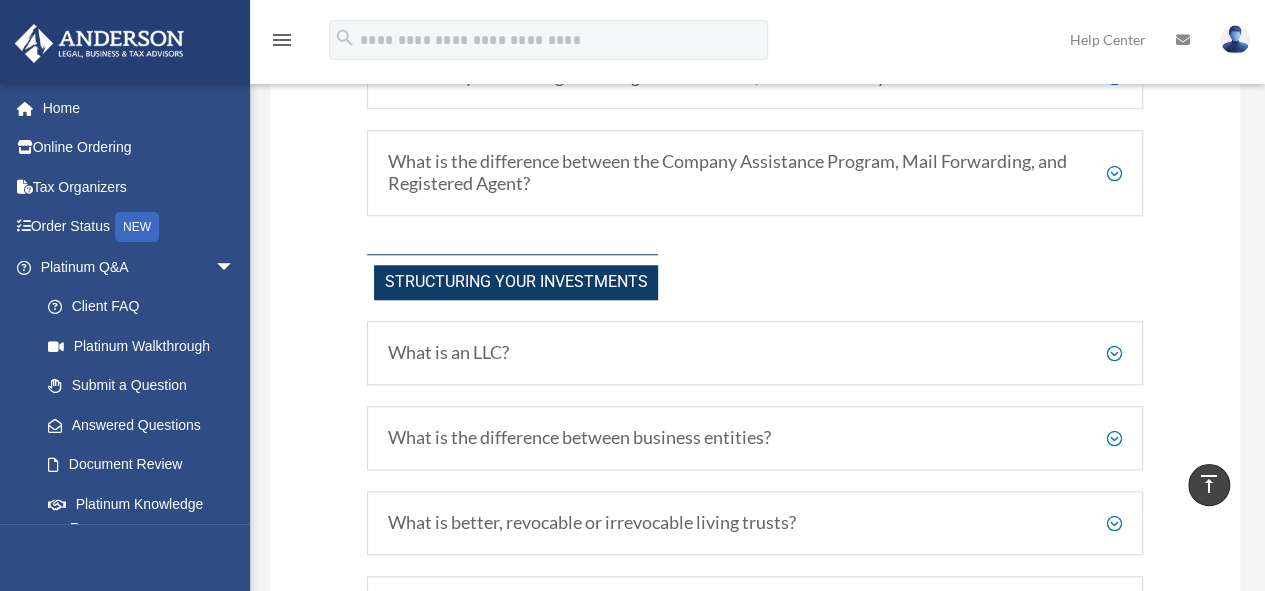 click on "What is an LLC?" at bounding box center [755, 353] 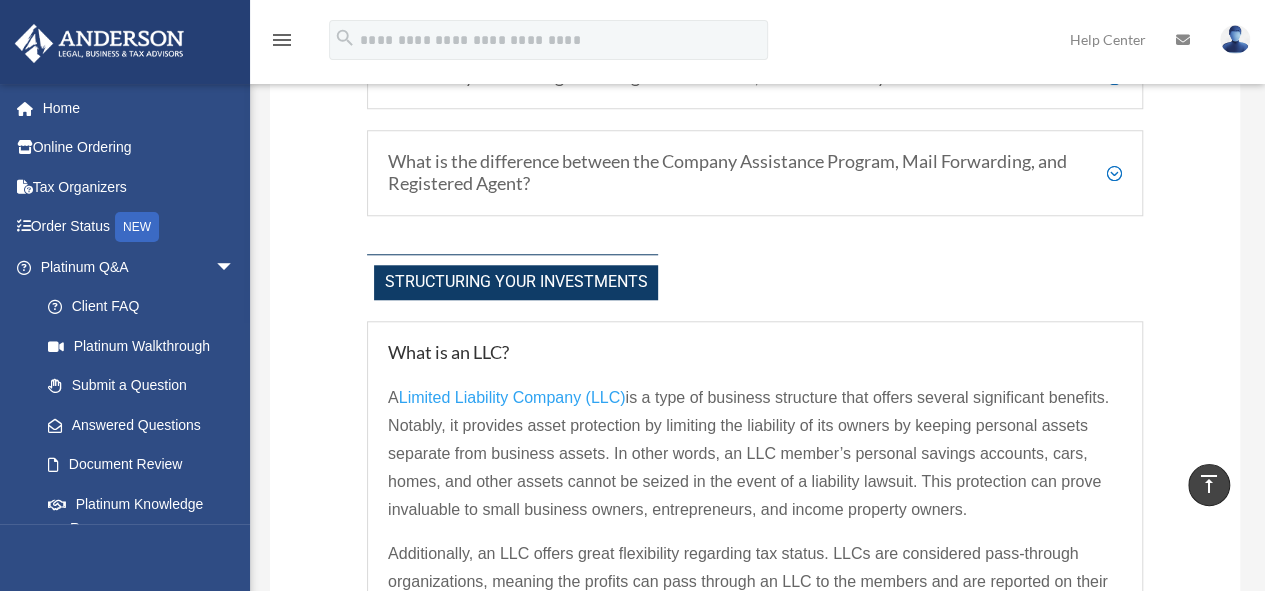click on "What is an LLC?" at bounding box center (755, 353) 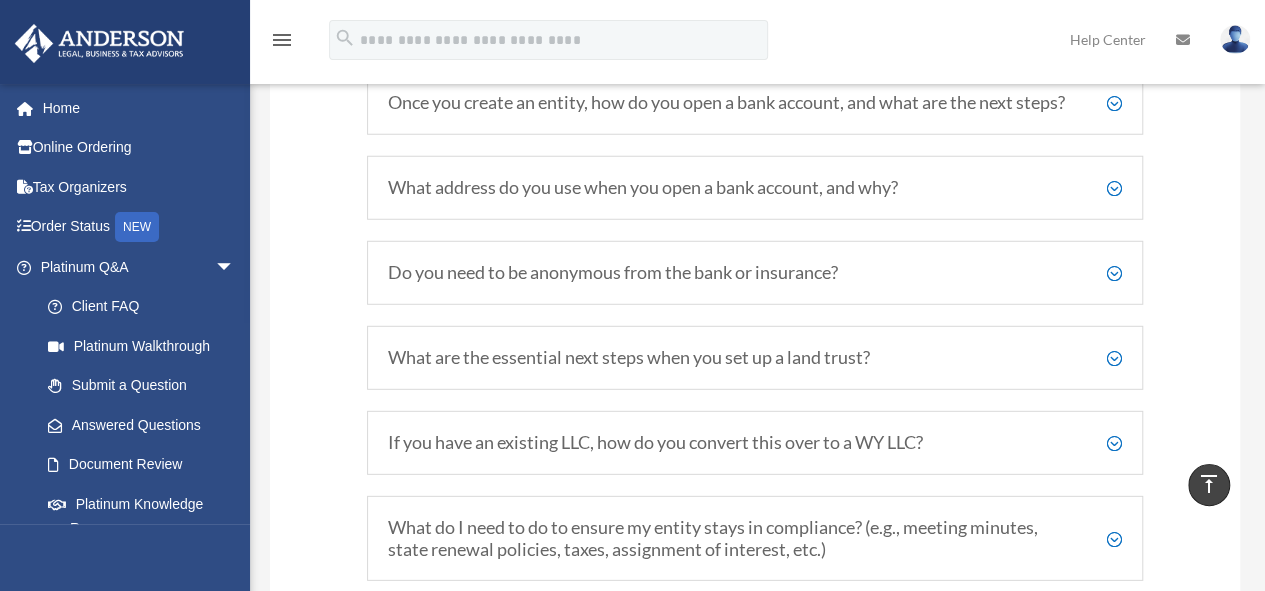 scroll, scrollTop: 2800, scrollLeft: 0, axis: vertical 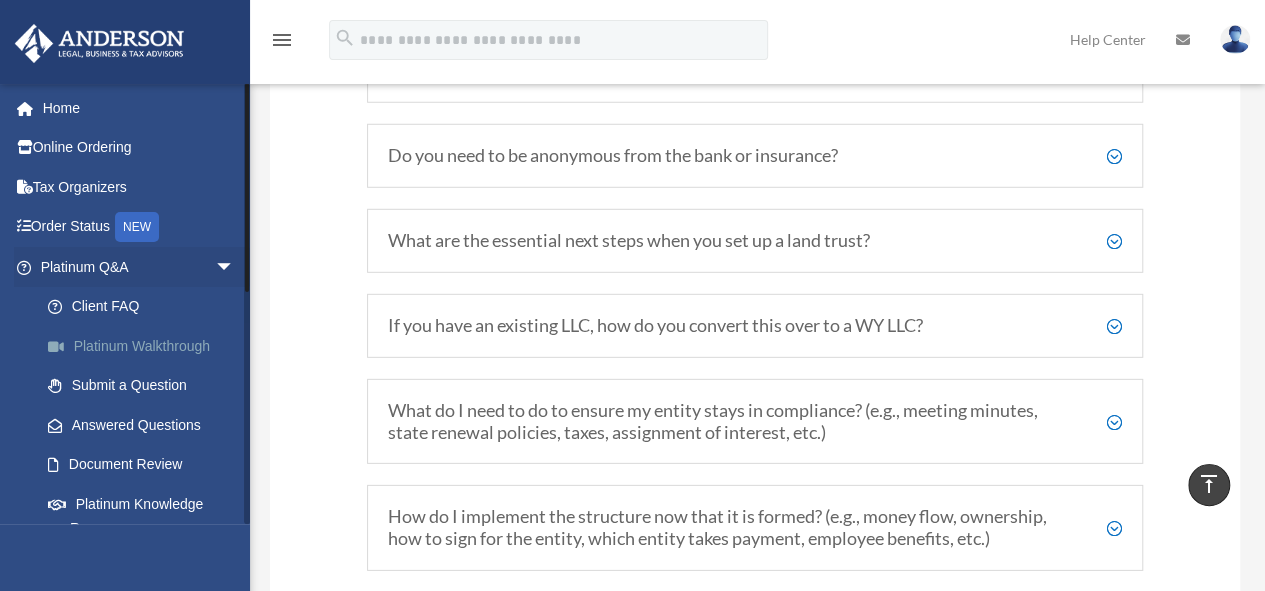 click on "Platinum Walkthrough" at bounding box center [146, 346] 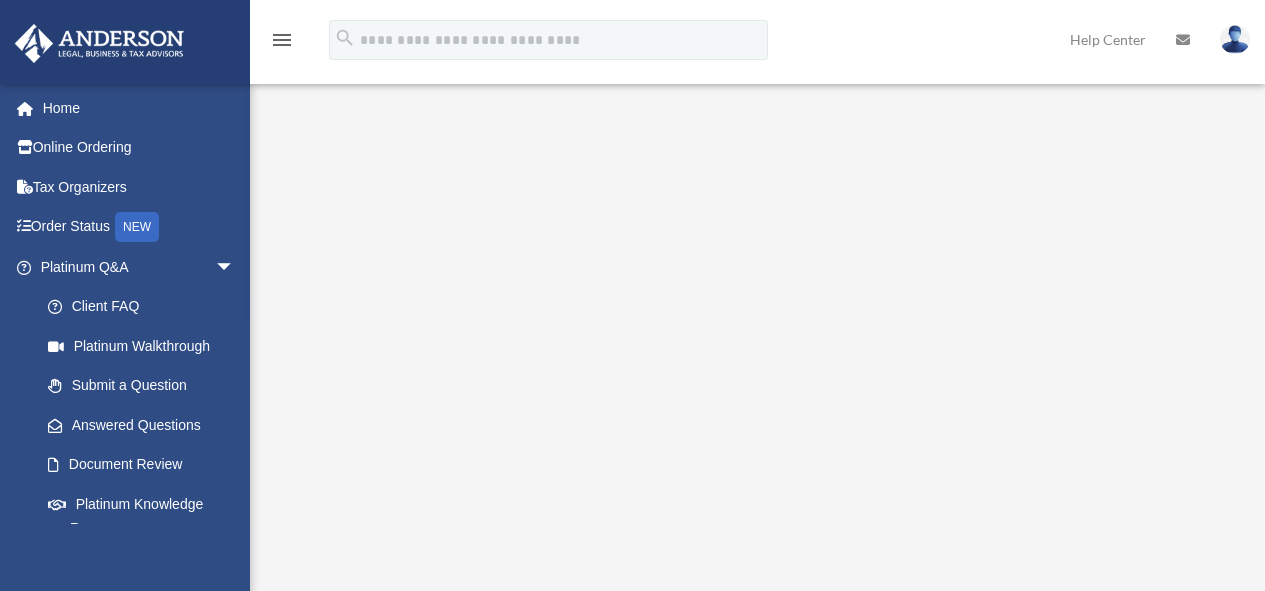 scroll, scrollTop: 0, scrollLeft: 0, axis: both 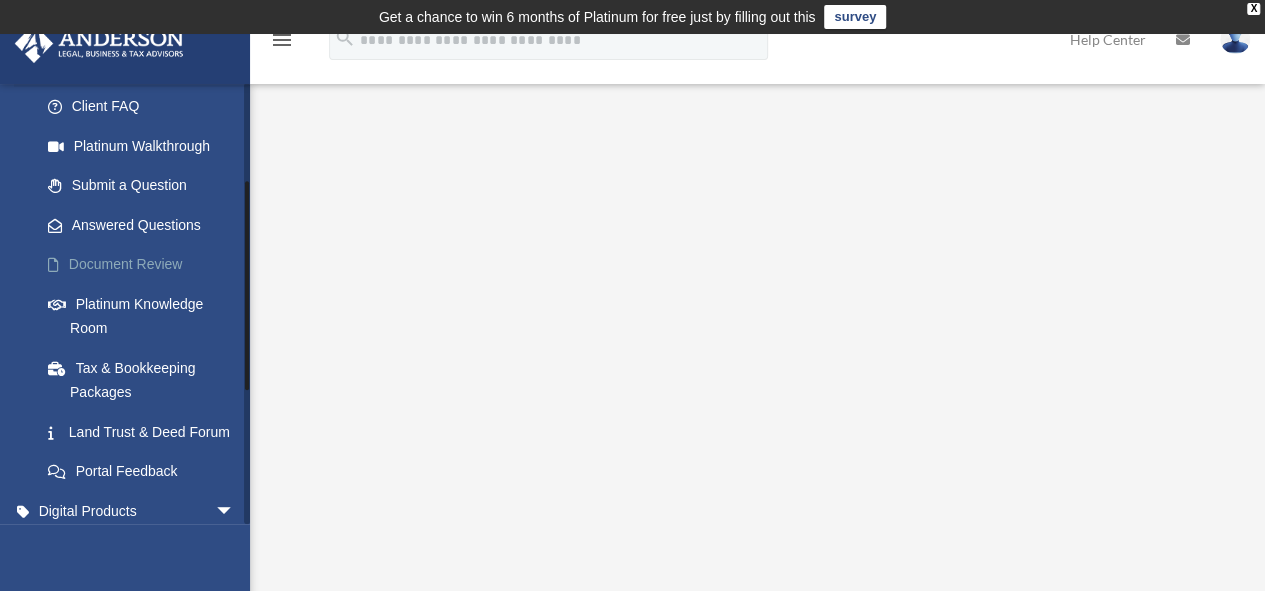 click on "Document Review" at bounding box center (146, 265) 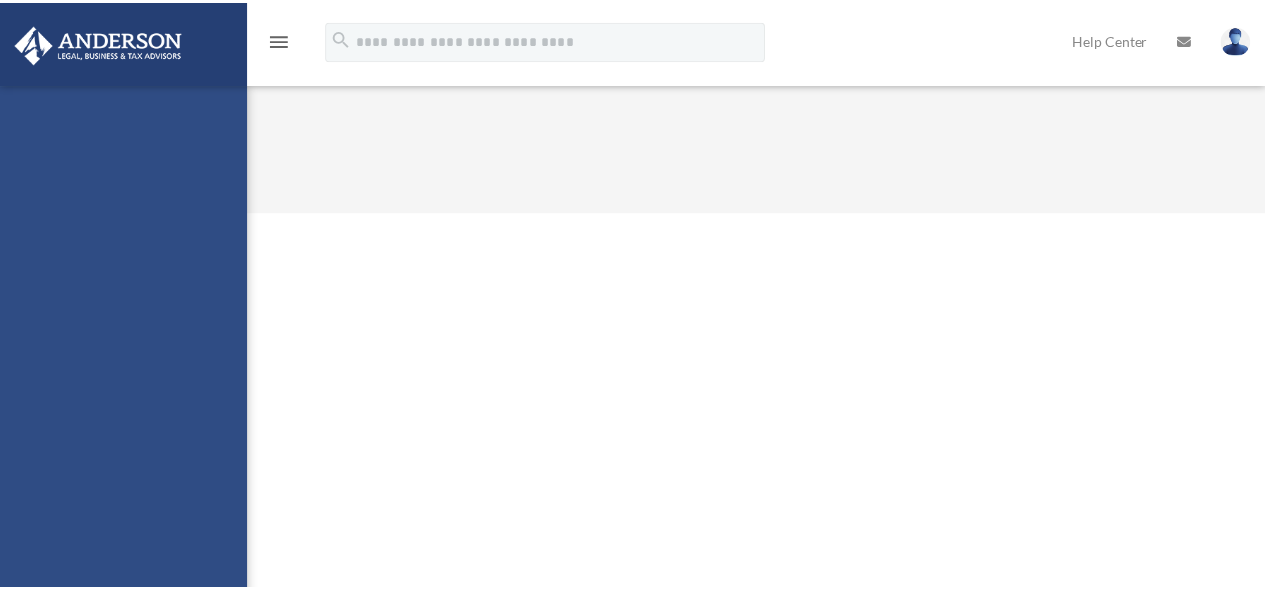 scroll, scrollTop: 0, scrollLeft: 0, axis: both 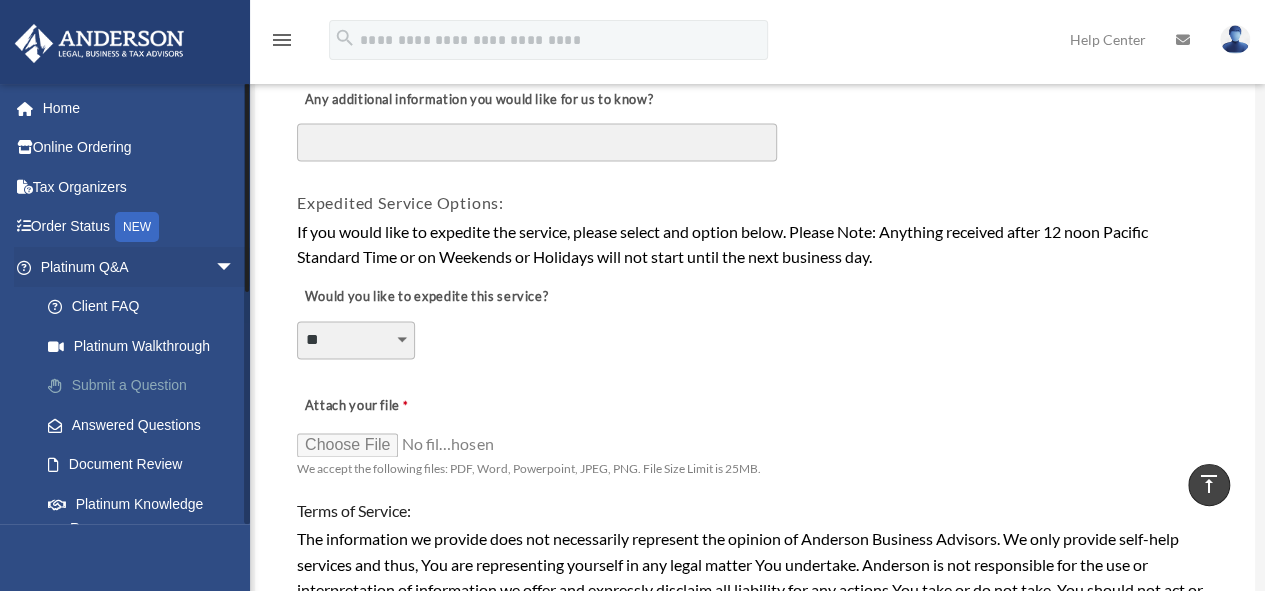 click on "Submit a Question" at bounding box center [146, 386] 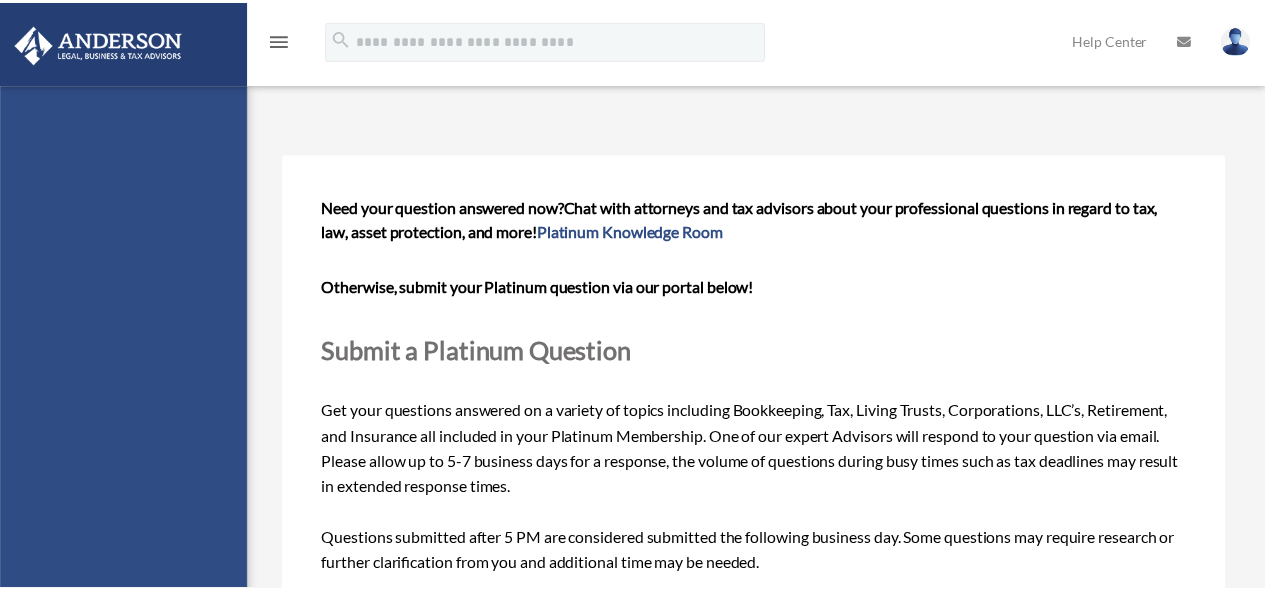 scroll, scrollTop: 0, scrollLeft: 0, axis: both 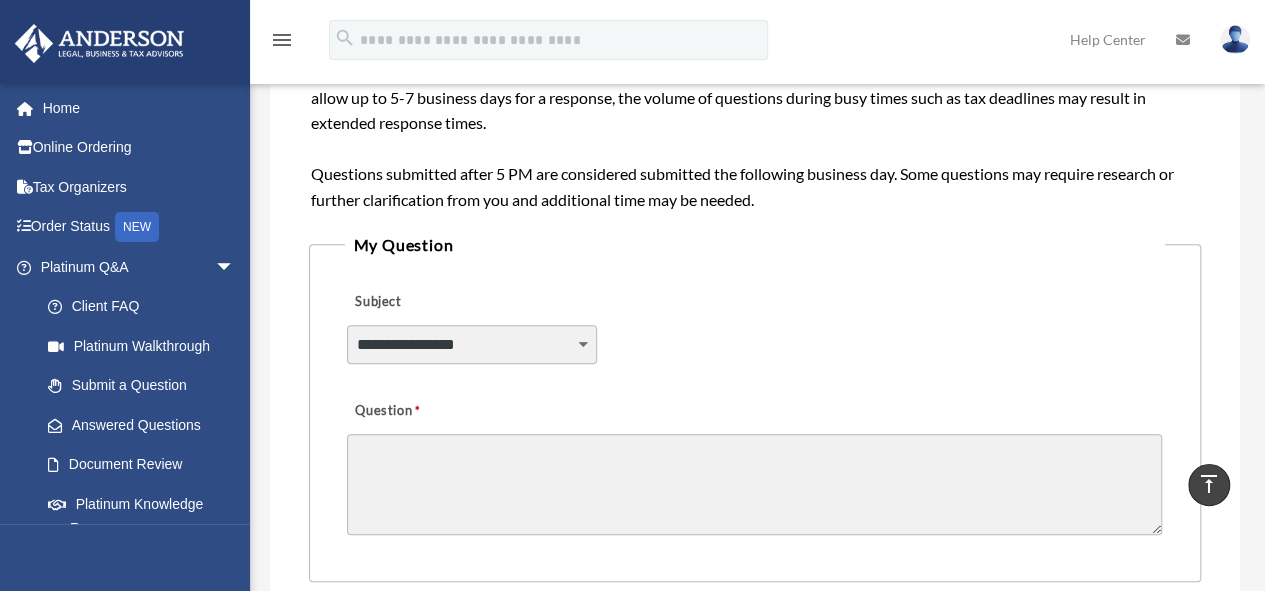 click on "**********" at bounding box center [471, 344] 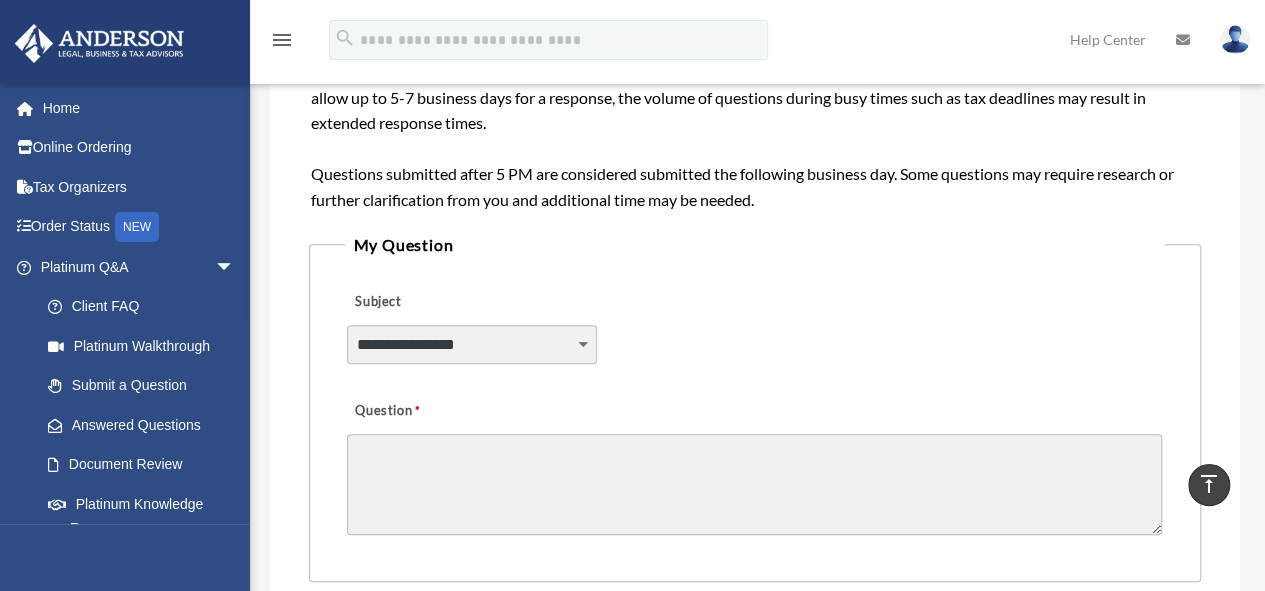 select on "******" 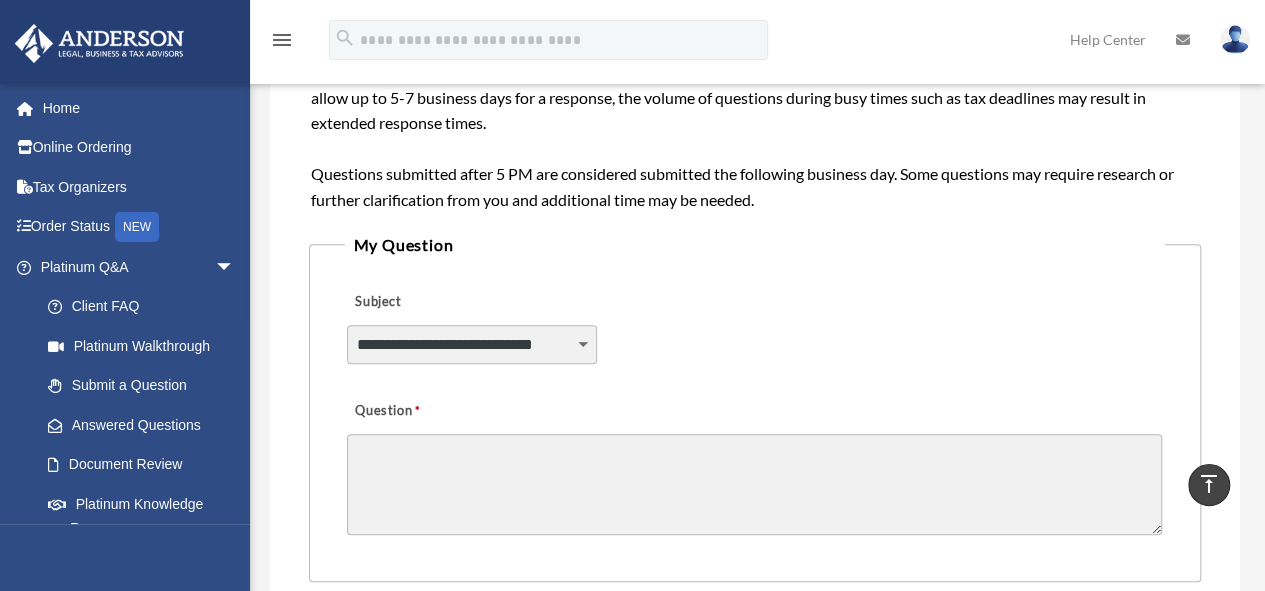 click on "**********" at bounding box center (471, 344) 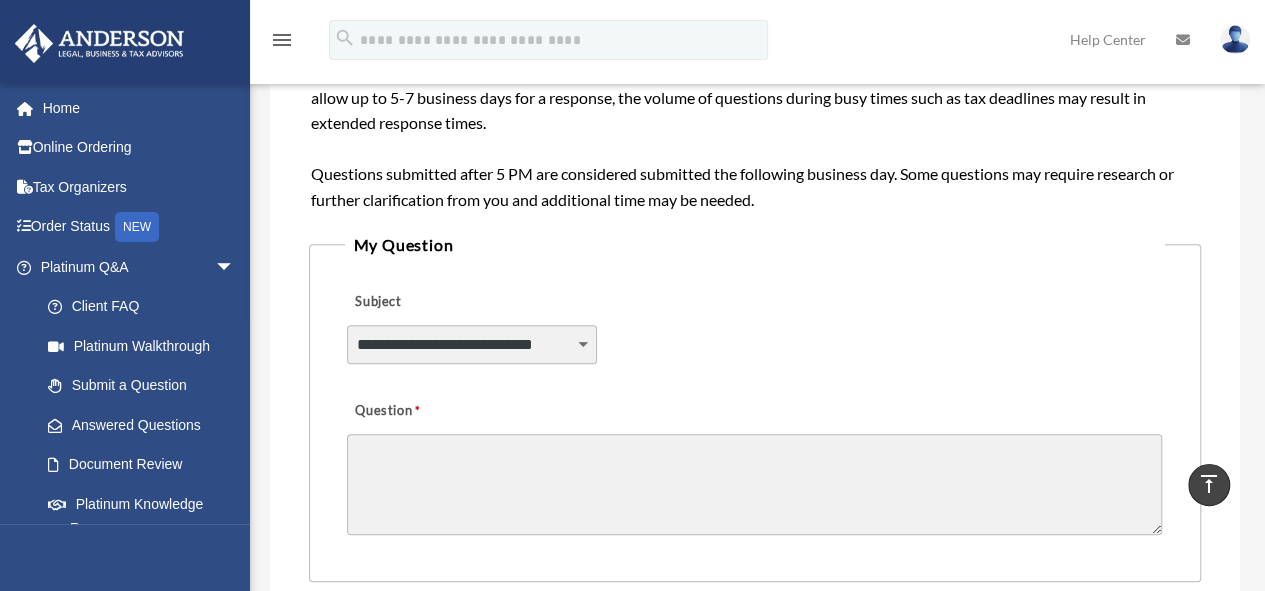 click on "Question" at bounding box center (754, 484) 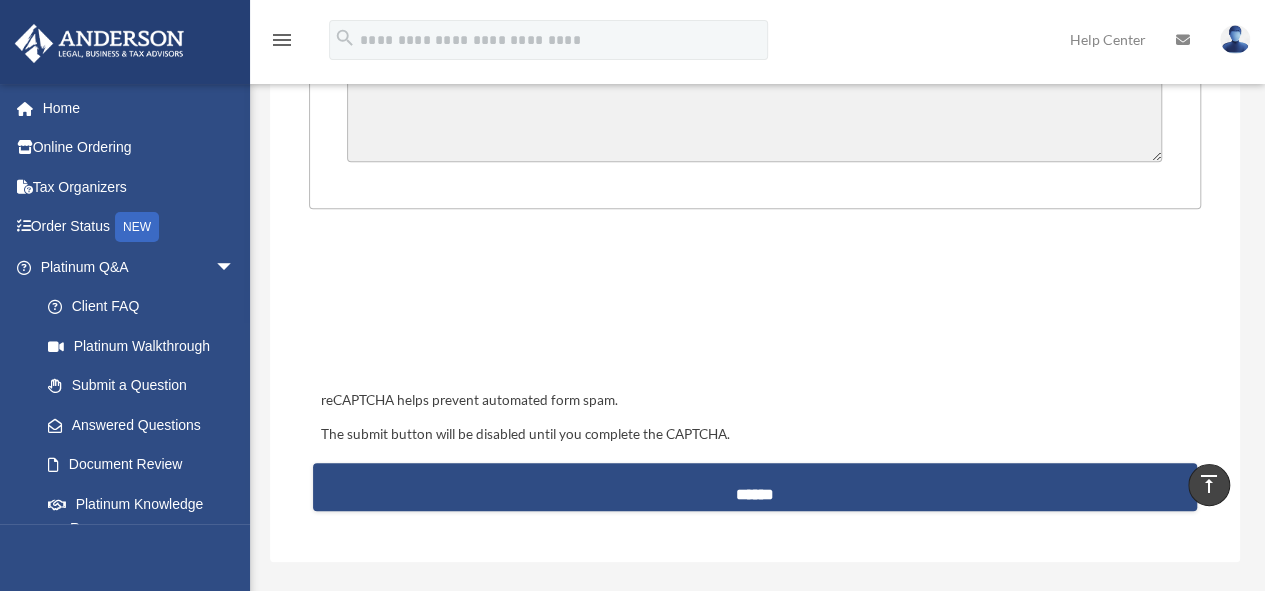scroll, scrollTop: 700, scrollLeft: 0, axis: vertical 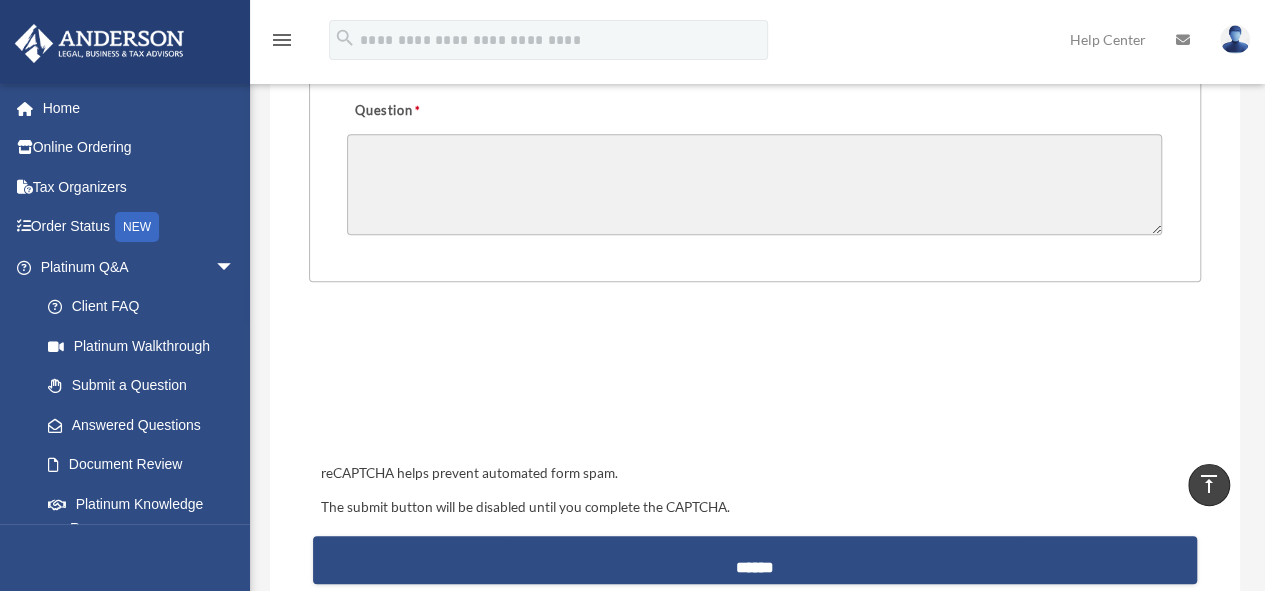 paste on "**********" 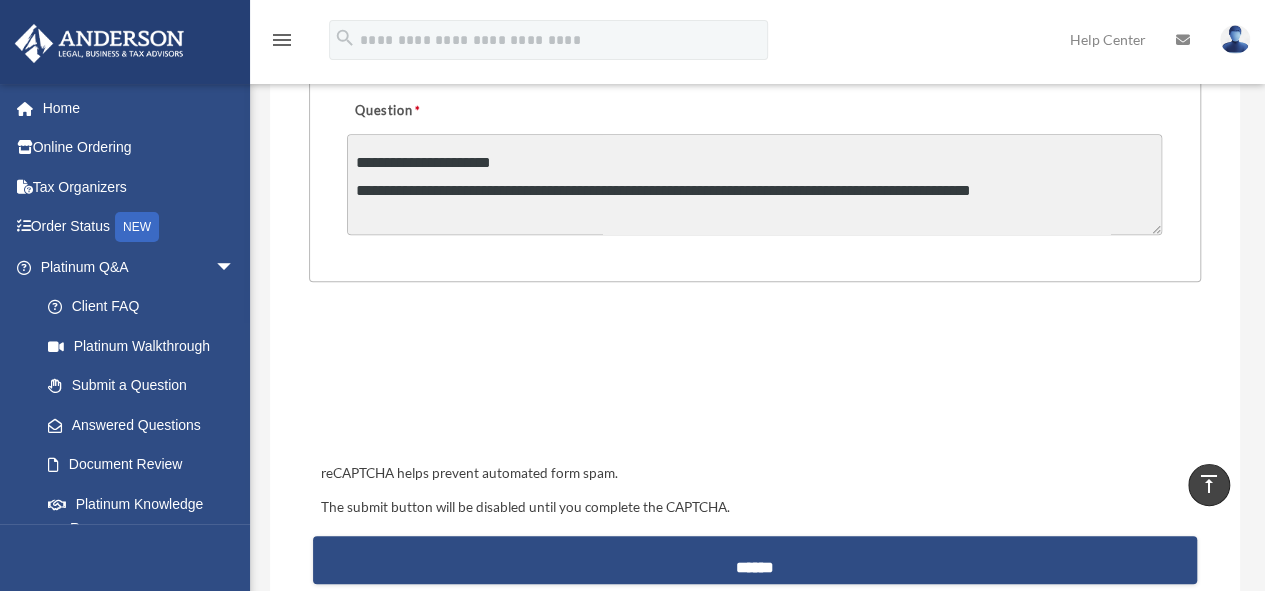 scroll, scrollTop: 1816, scrollLeft: 0, axis: vertical 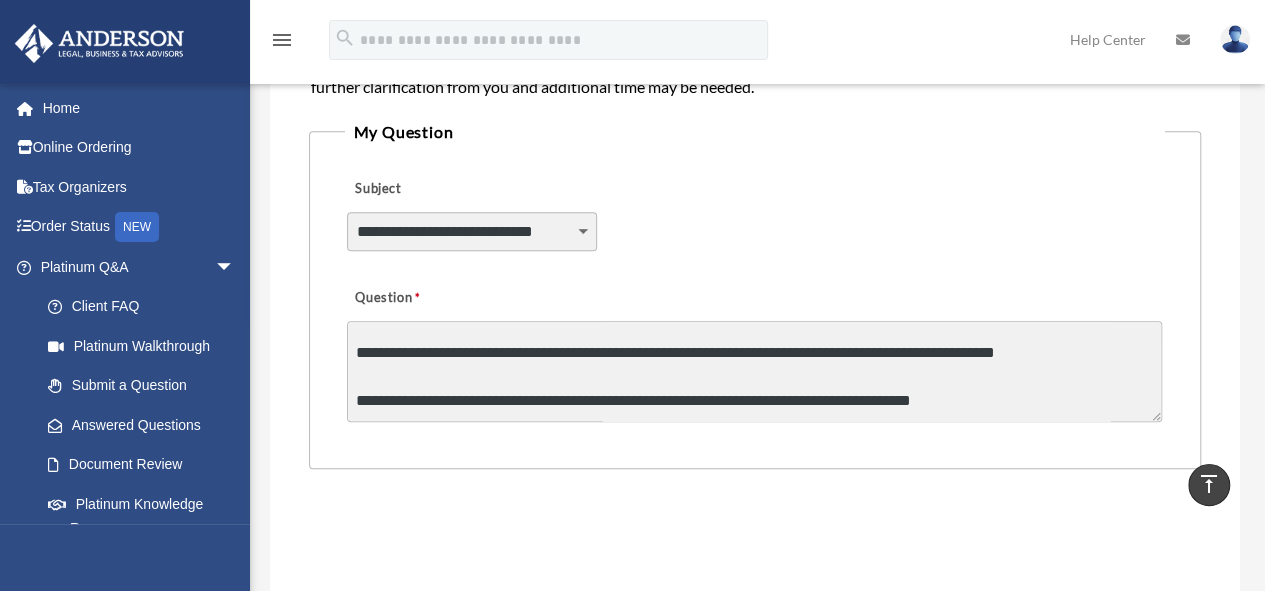 drag, startPoint x: 350, startPoint y: 391, endPoint x: 1108, endPoint y: 384, distance: 758.03235 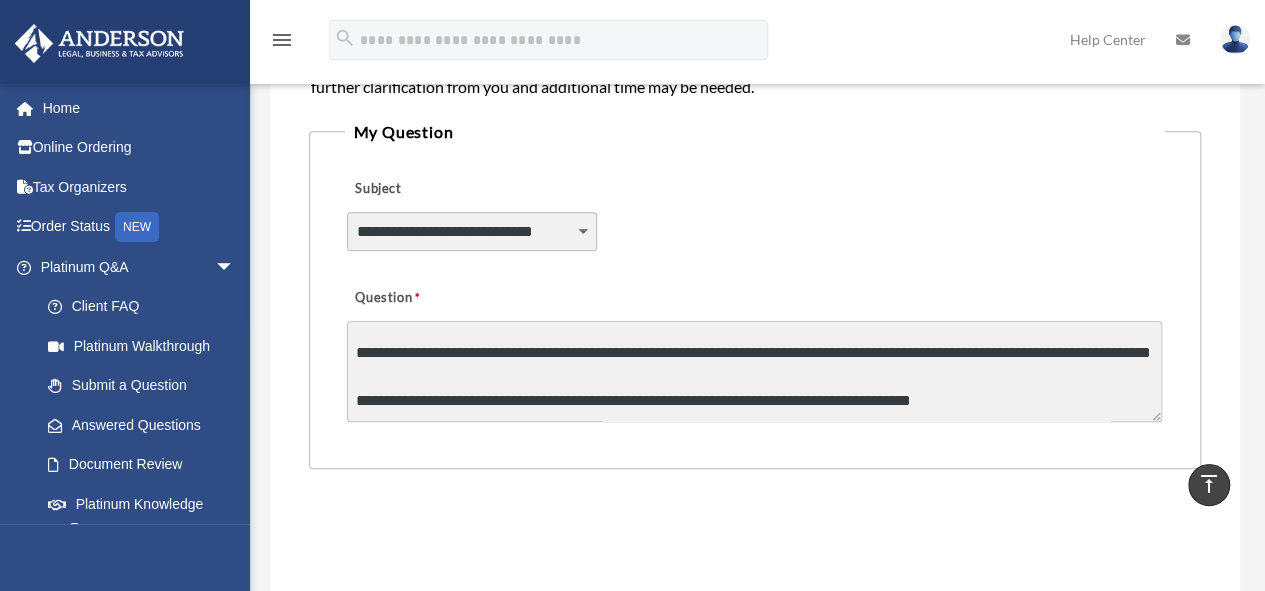 scroll, scrollTop: 1524, scrollLeft: 0, axis: vertical 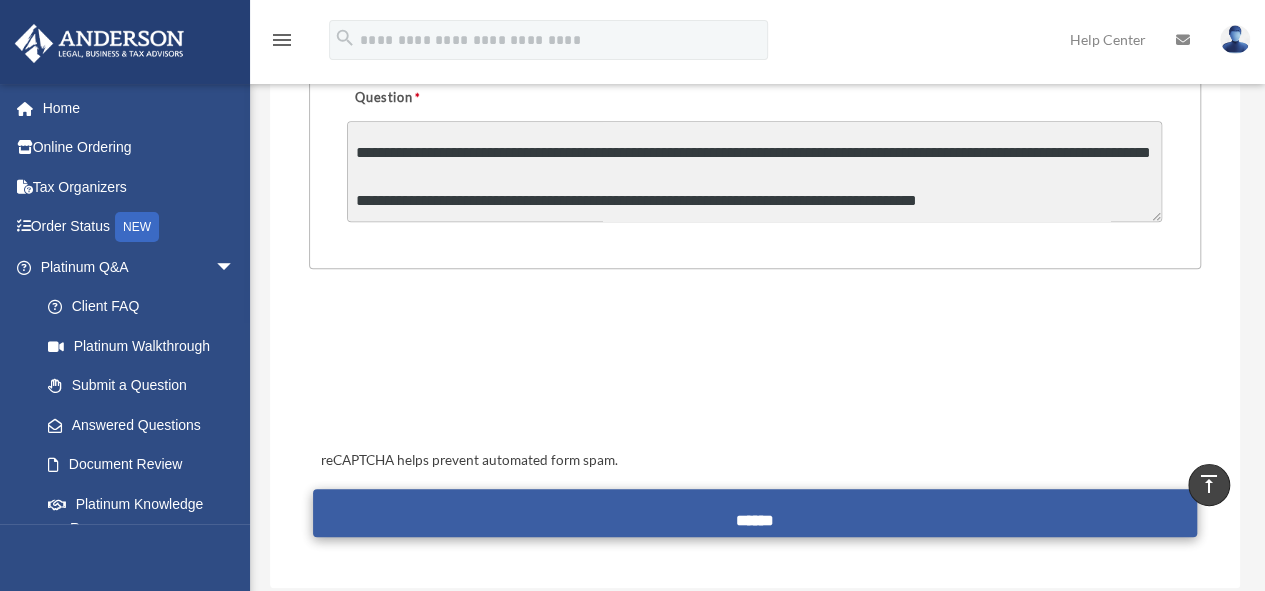 type on "**********" 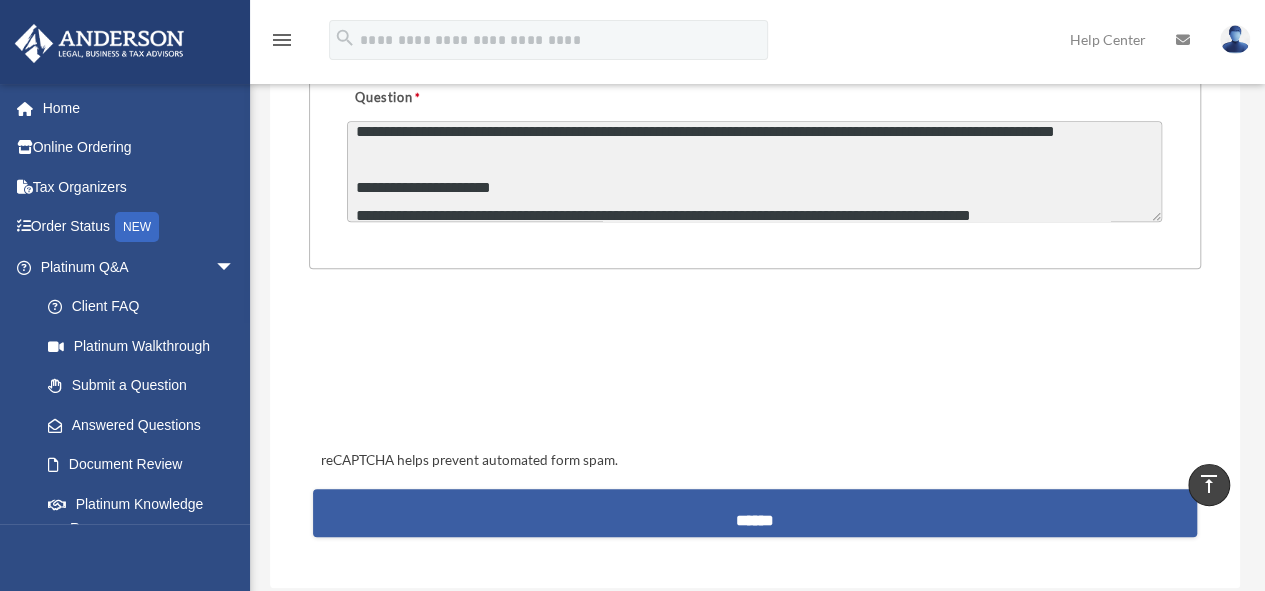 click on "******" at bounding box center [755, 513] 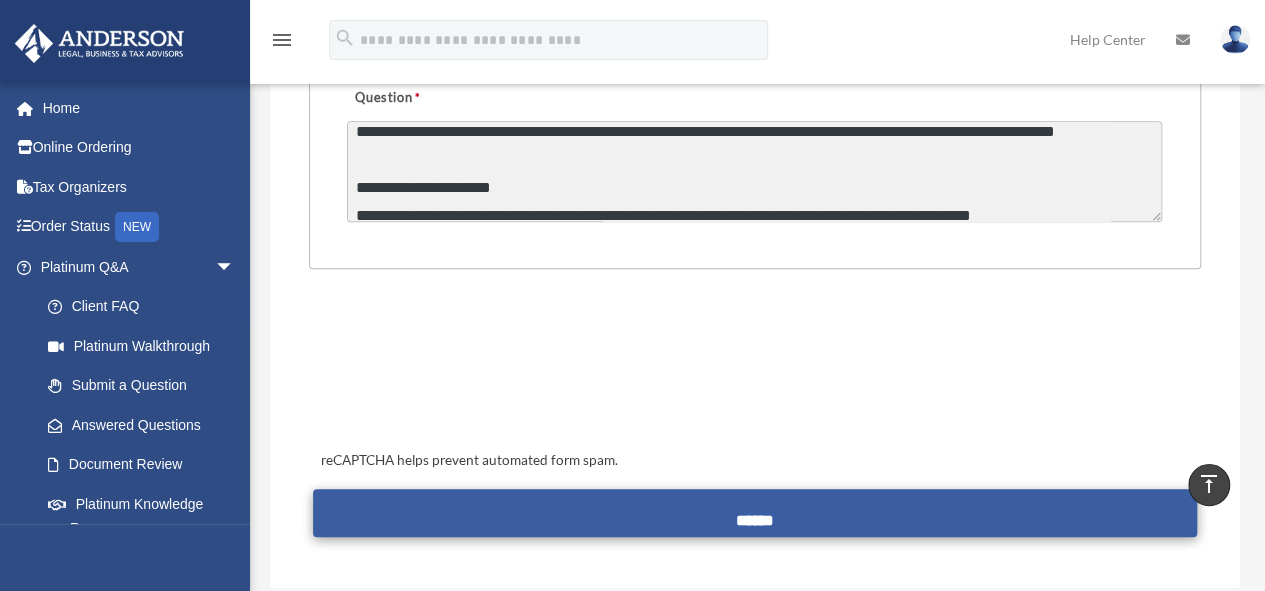 scroll, scrollTop: 1790, scrollLeft: 0, axis: vertical 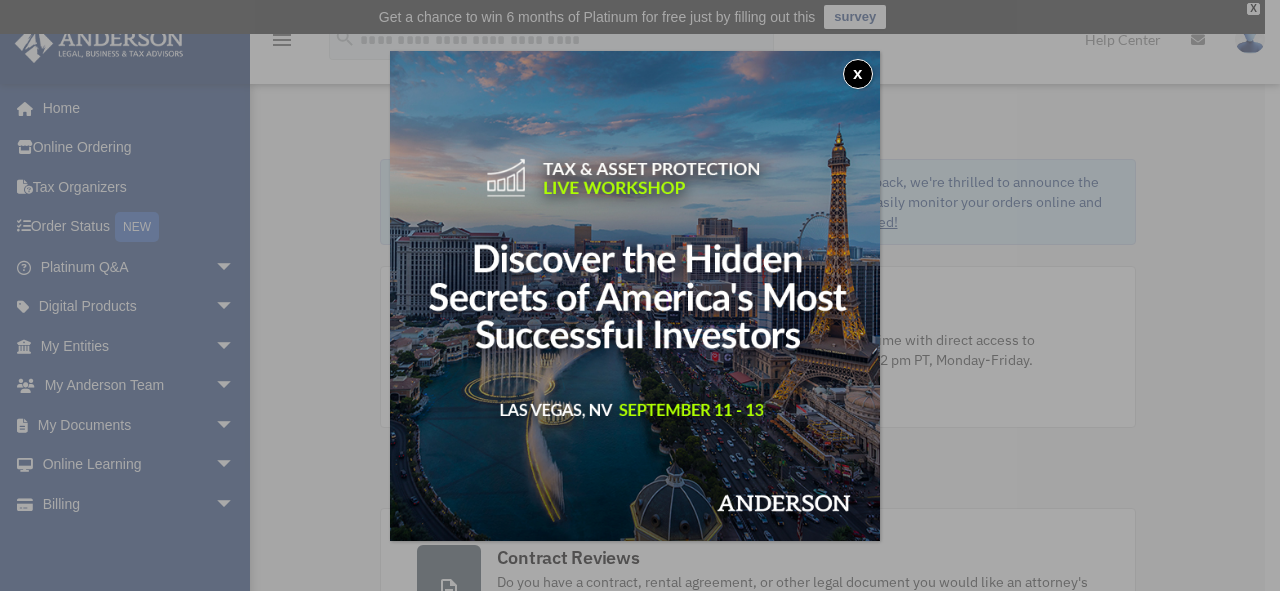 click on "x" at bounding box center (858, 74) 